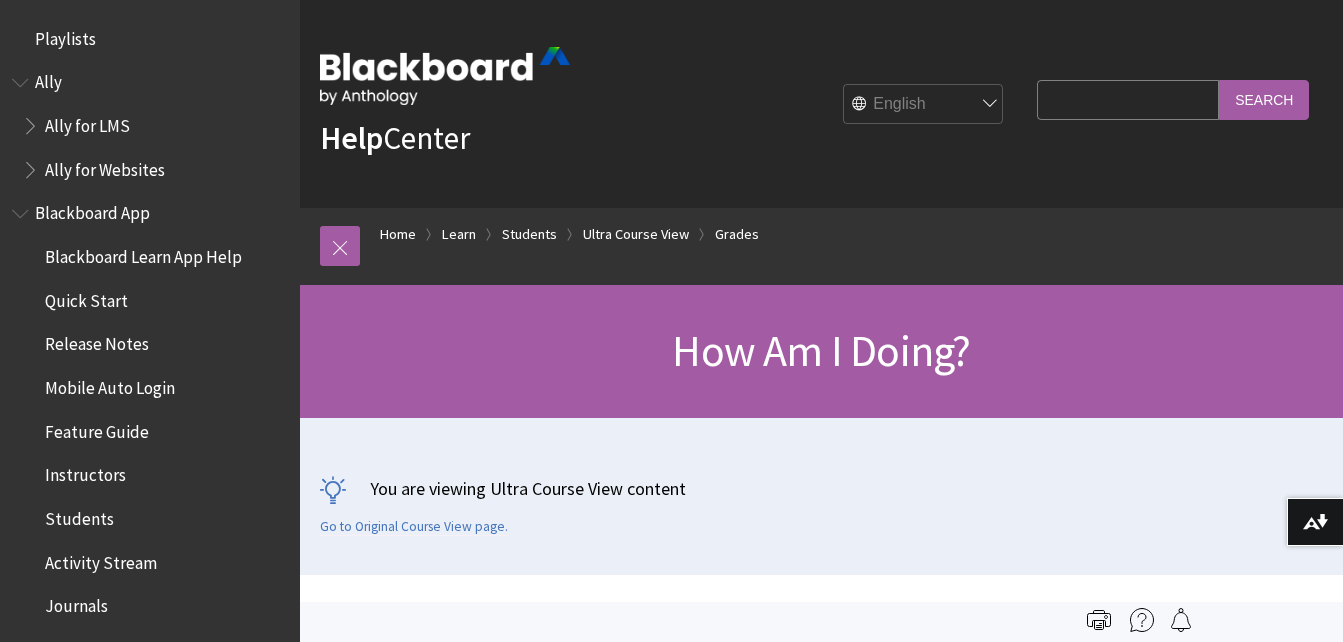 scroll, scrollTop: 0, scrollLeft: 0, axis: both 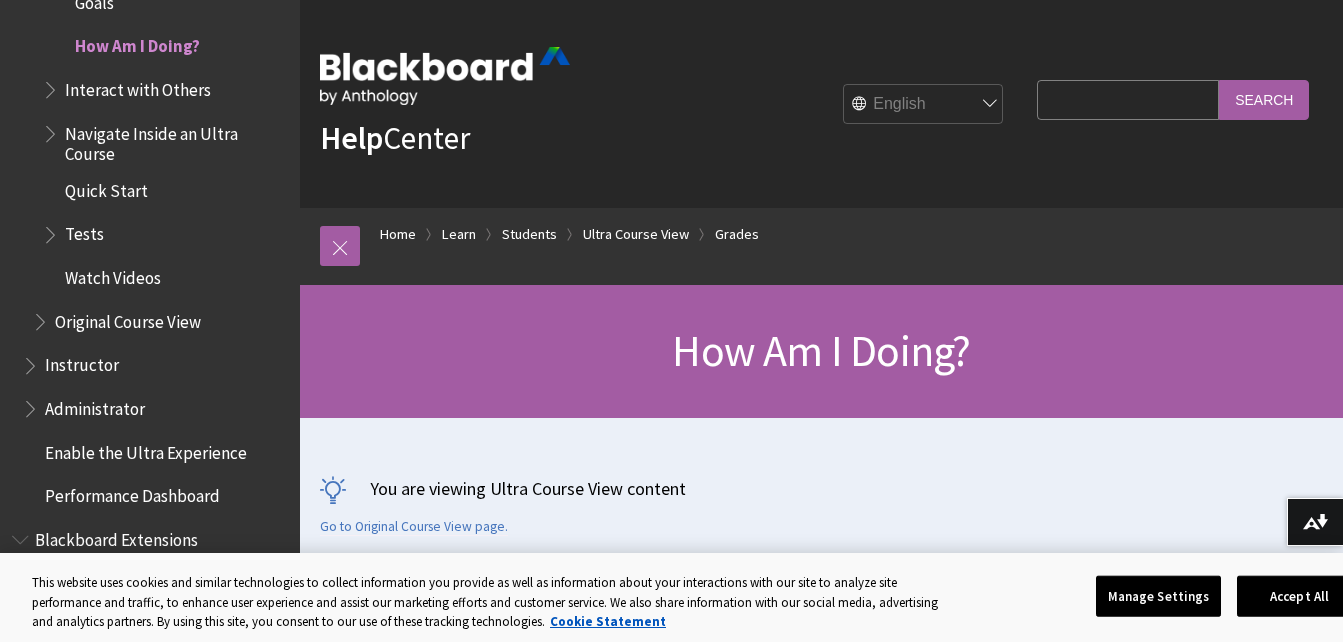 click on "Tests" at bounding box center (84, 231) 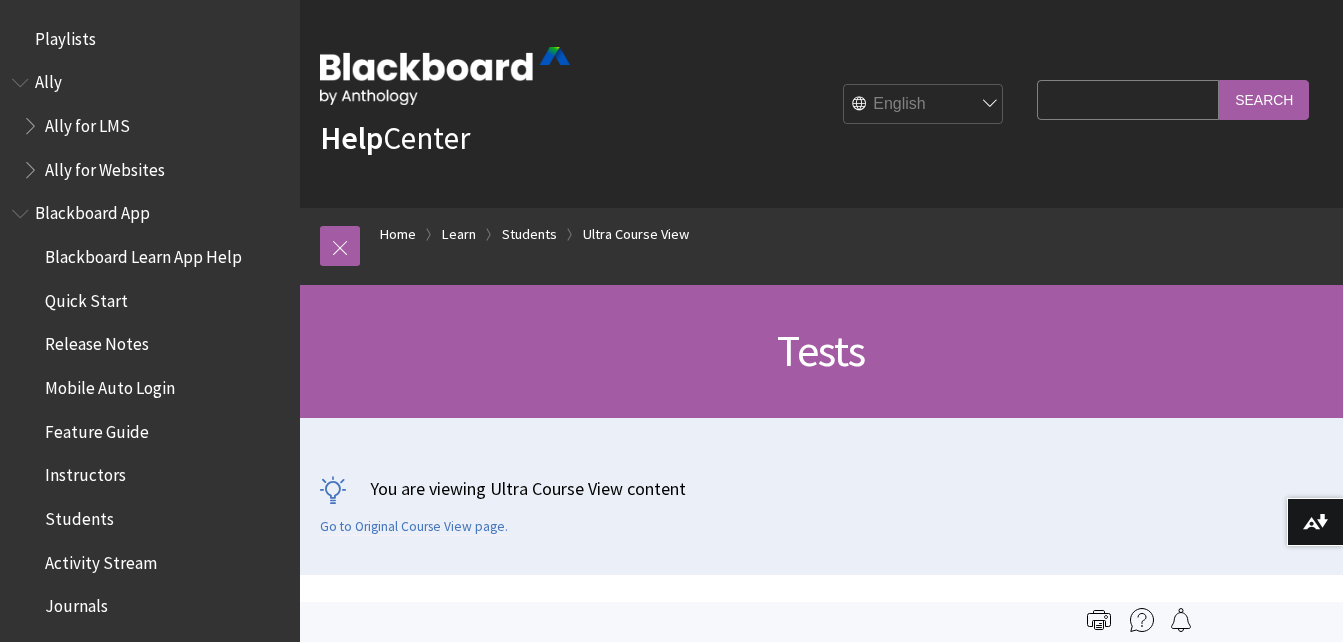 scroll, scrollTop: 0, scrollLeft: 0, axis: both 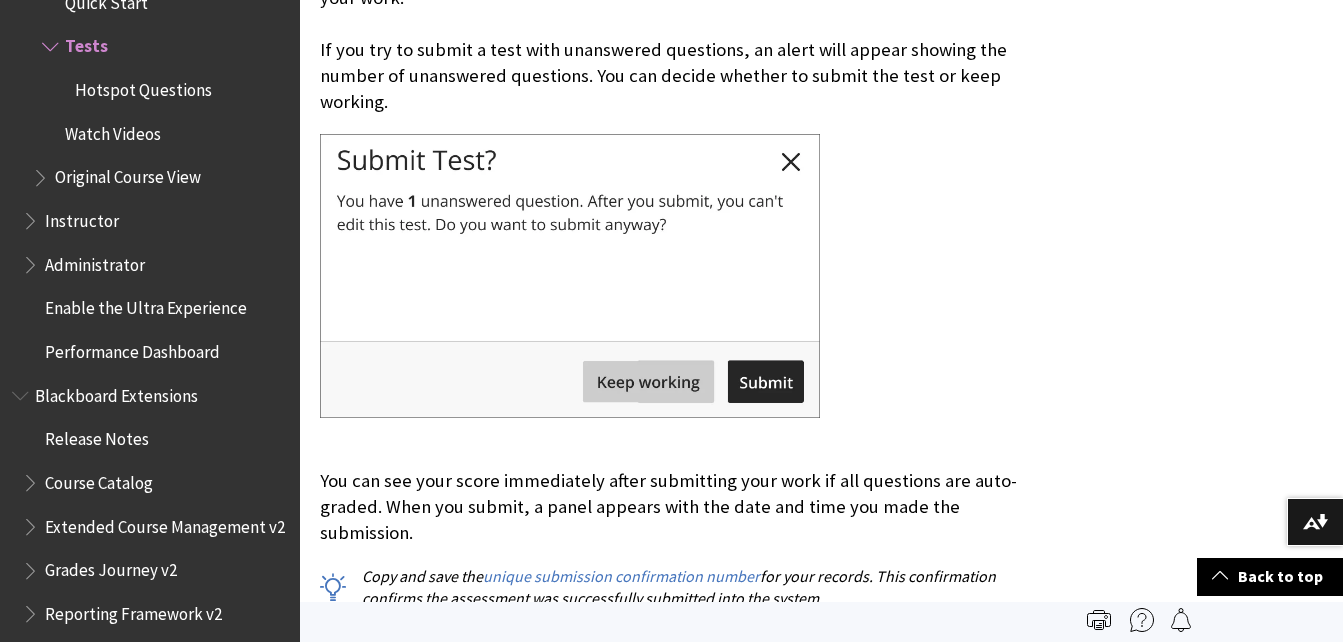 click at bounding box center [570, 276] 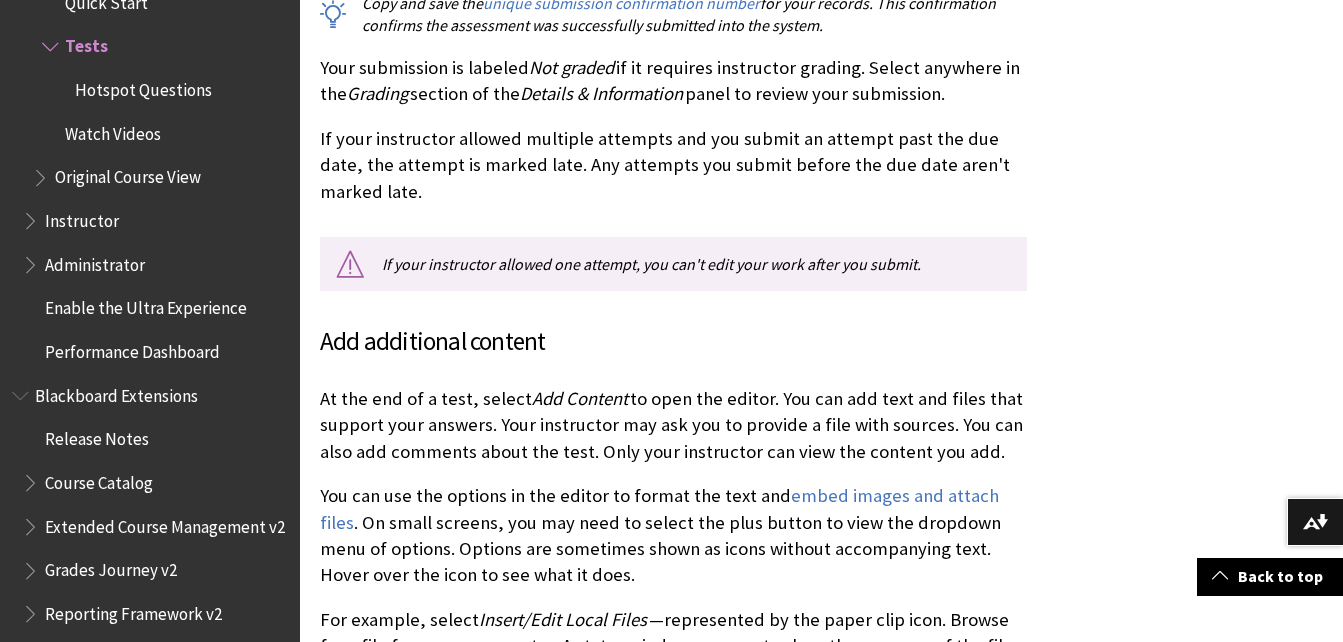 scroll, scrollTop: 11788, scrollLeft: 0, axis: vertical 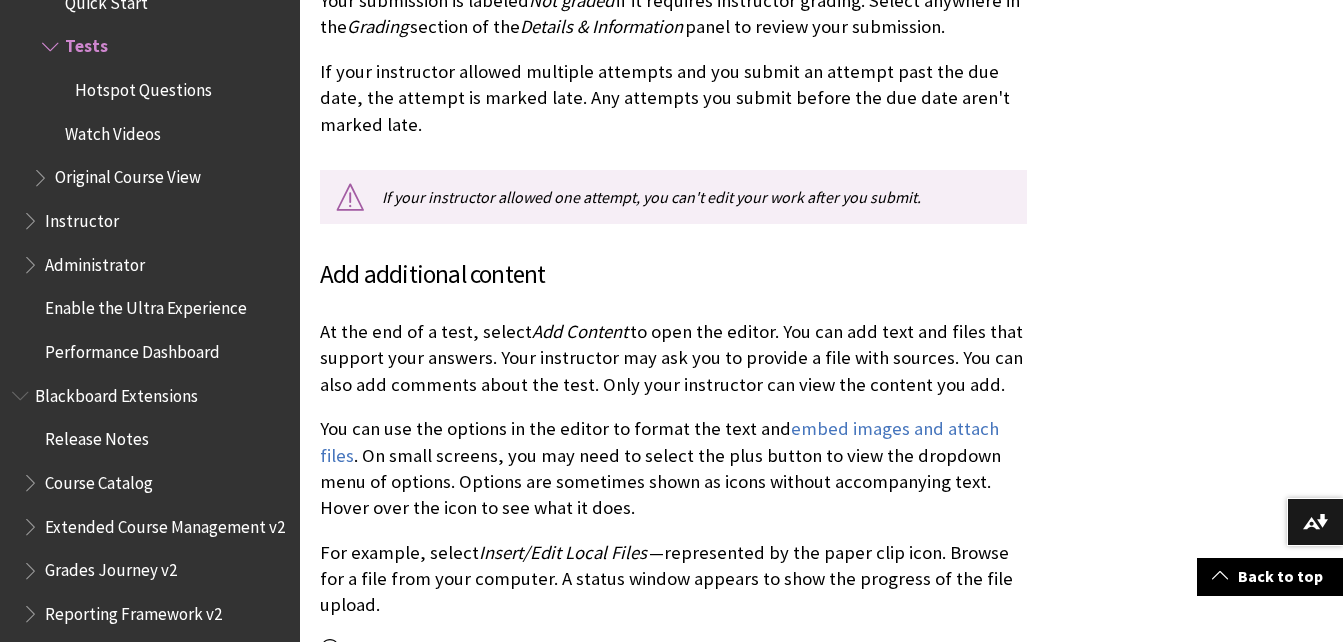 click on "If your instructor allowed one attempt, you can't edit your work after you submit." at bounding box center [673, 197] 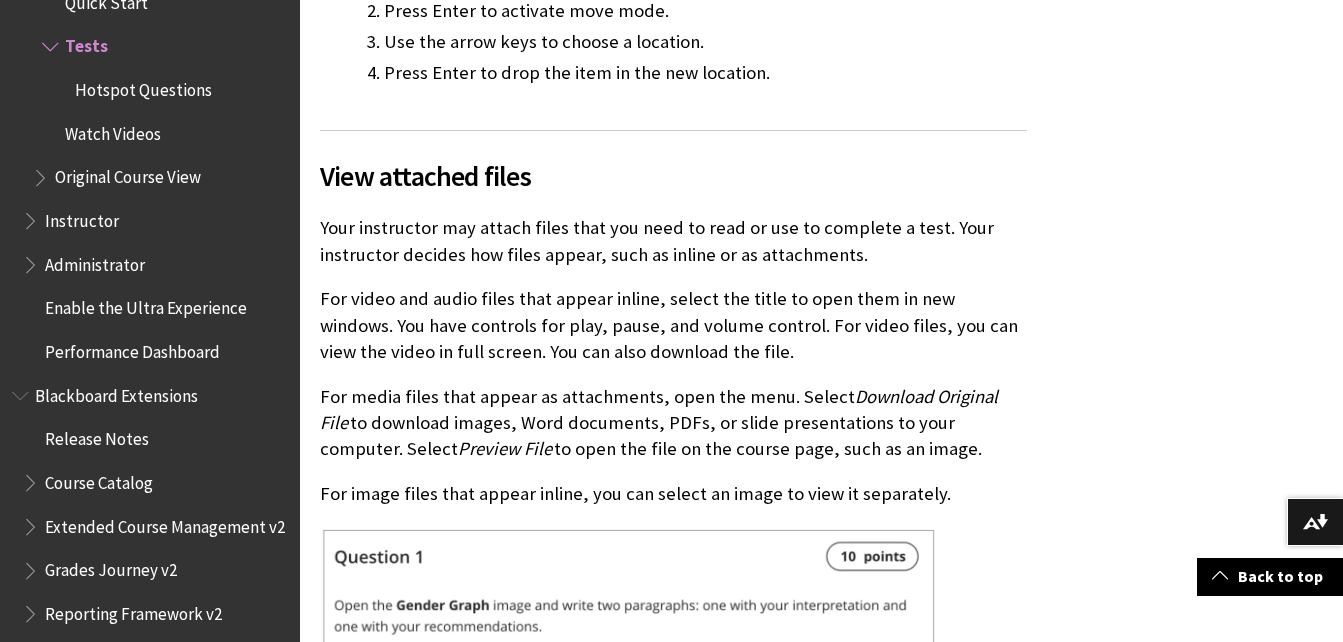 scroll, scrollTop: 15547, scrollLeft: 0, axis: vertical 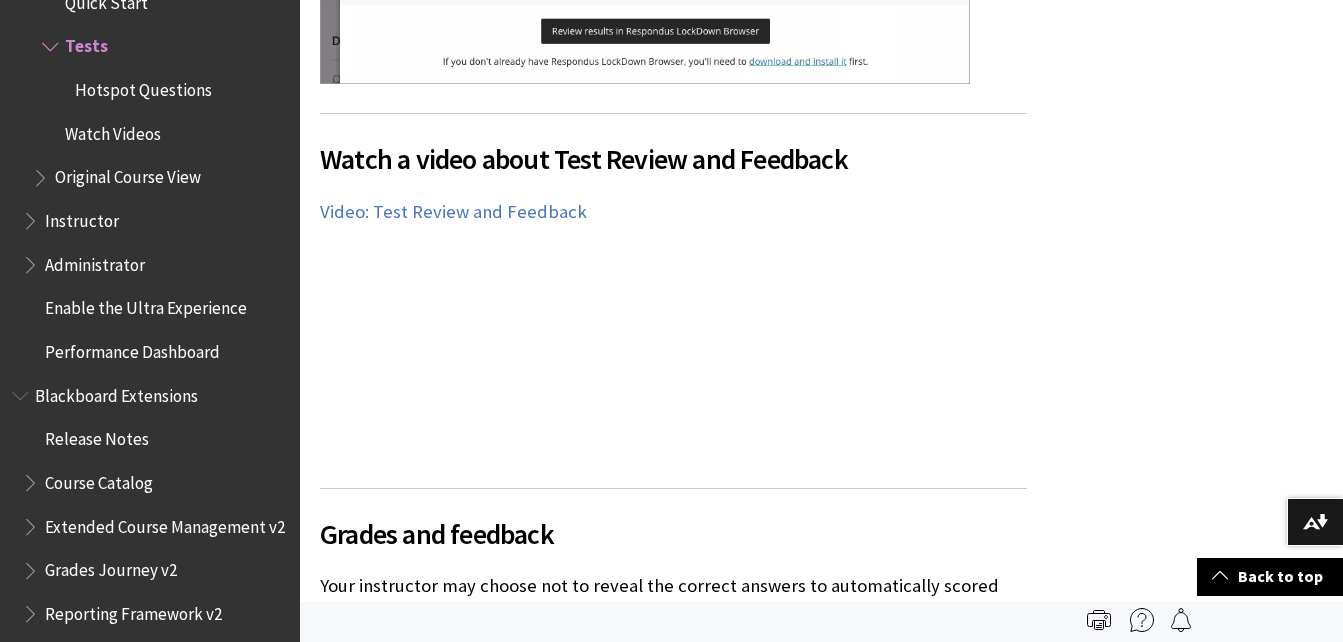 click on "Your instructor may choose not to reveal the correct answers to automatically scored questions immediately. A banner appears at the top of the assessment with this information. Check back later to see if answers have been revealed." at bounding box center [673, 612] 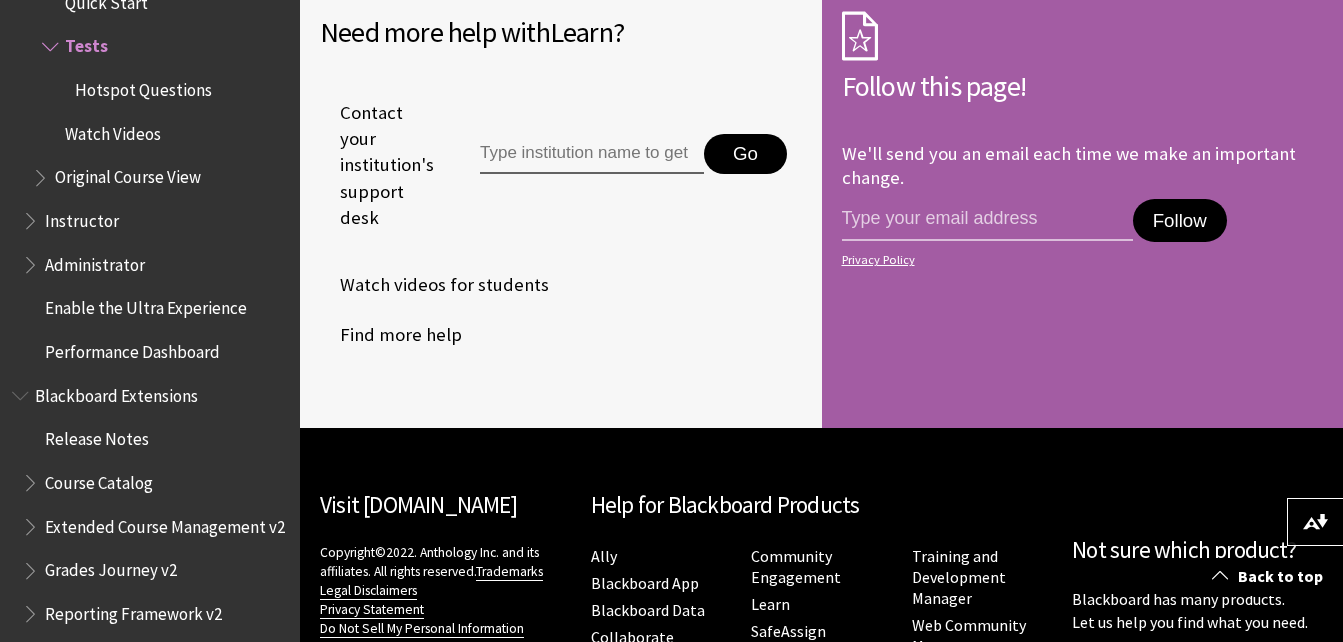 scroll, scrollTop: 31967, scrollLeft: 0, axis: vertical 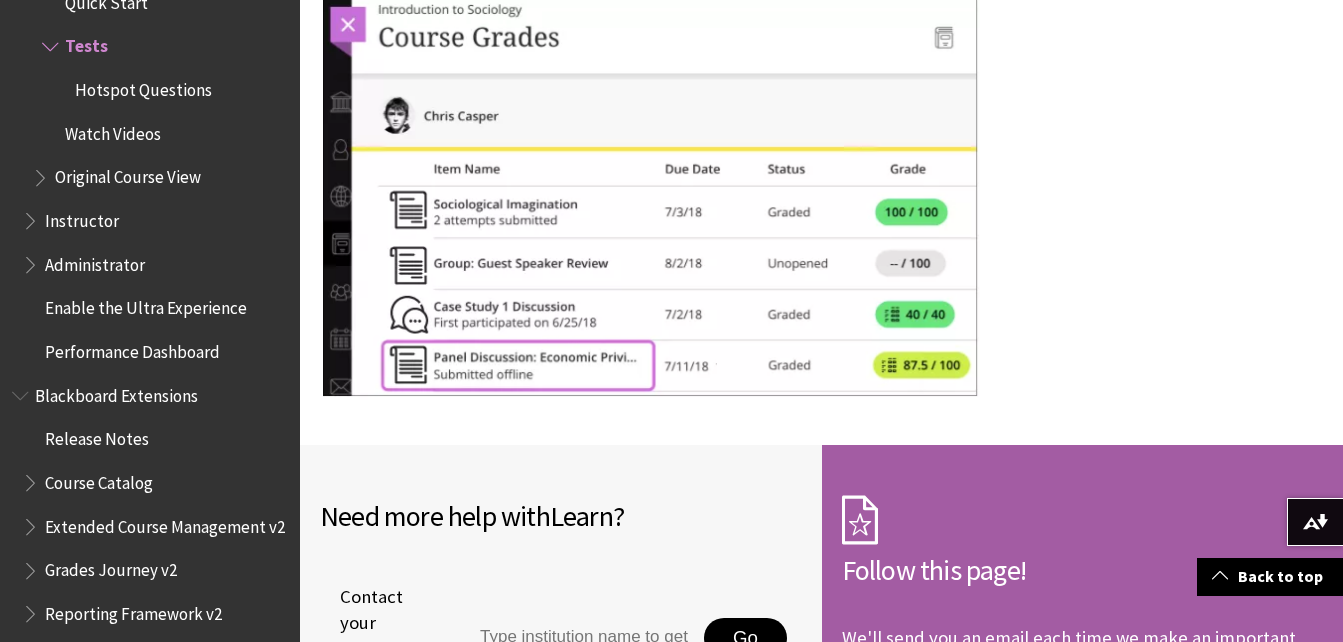click on "Hotspot Questions" at bounding box center [143, 86] 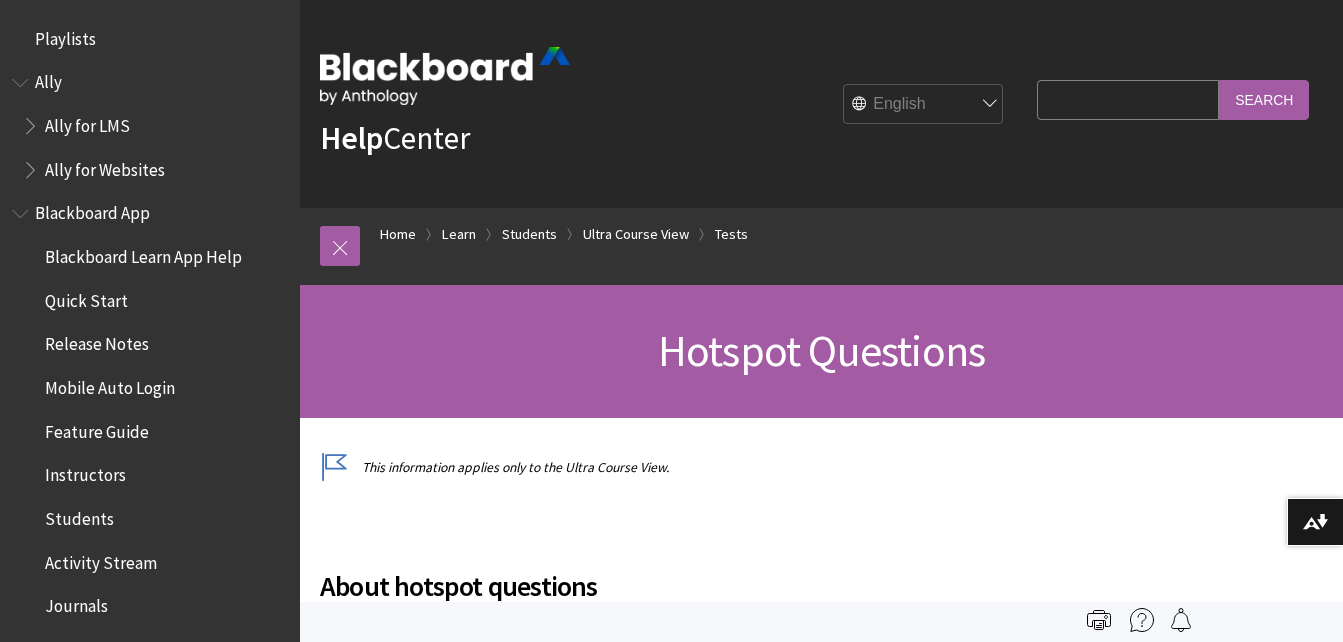 scroll, scrollTop: 0, scrollLeft: 0, axis: both 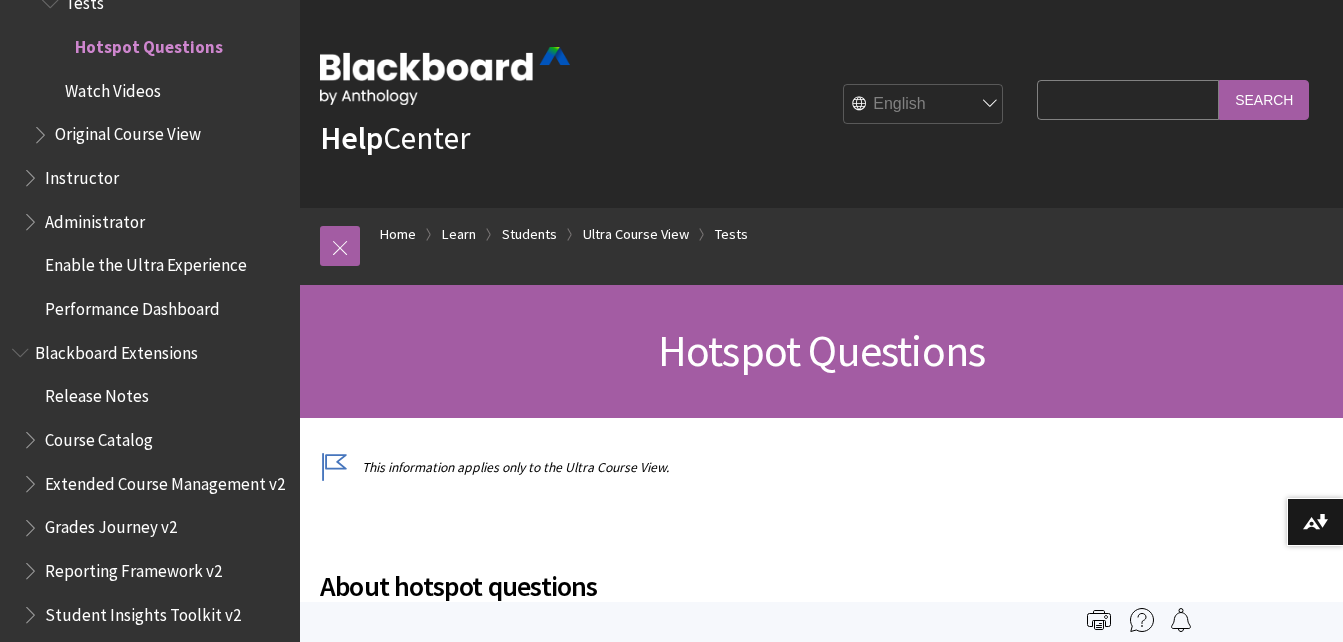 click on "Watch Videos" at bounding box center (113, 87) 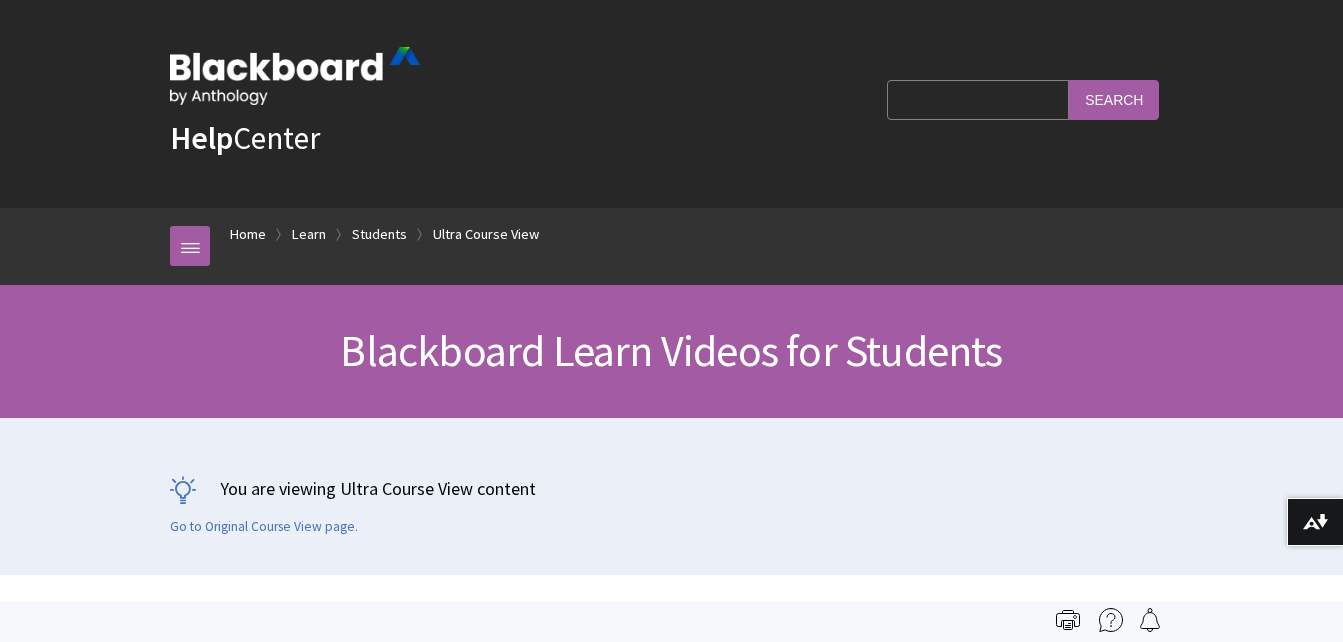 scroll, scrollTop: 0, scrollLeft: 0, axis: both 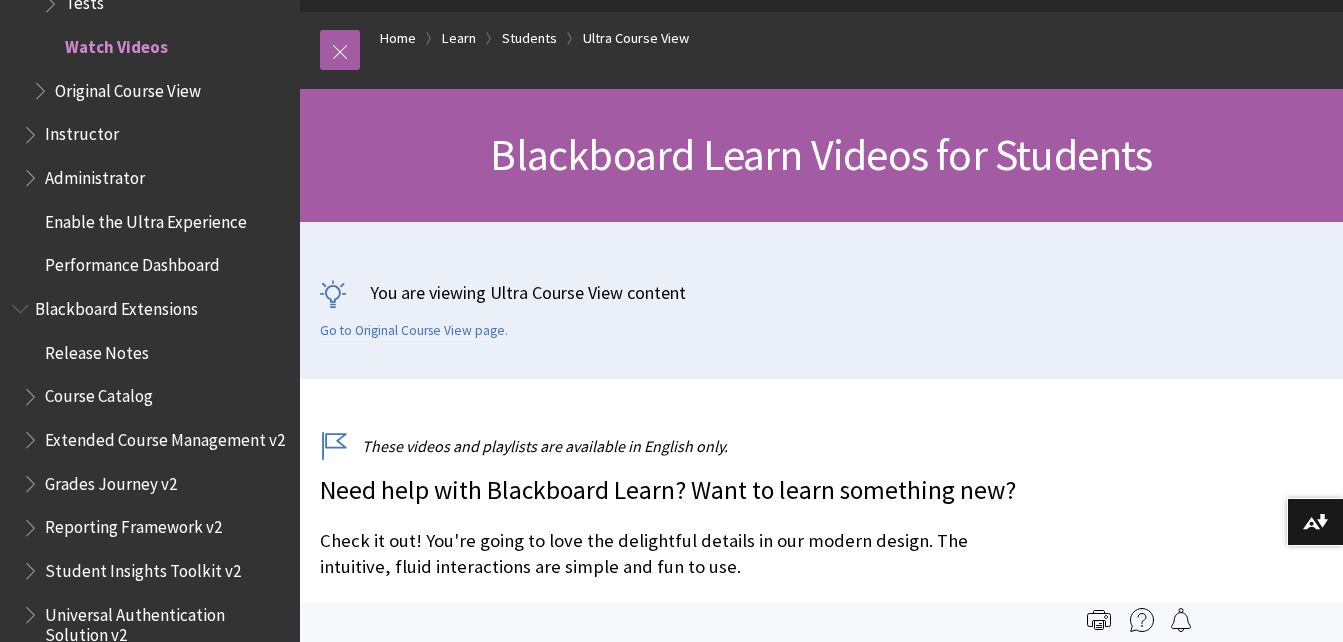 click on "Instructor" at bounding box center [155, 135] 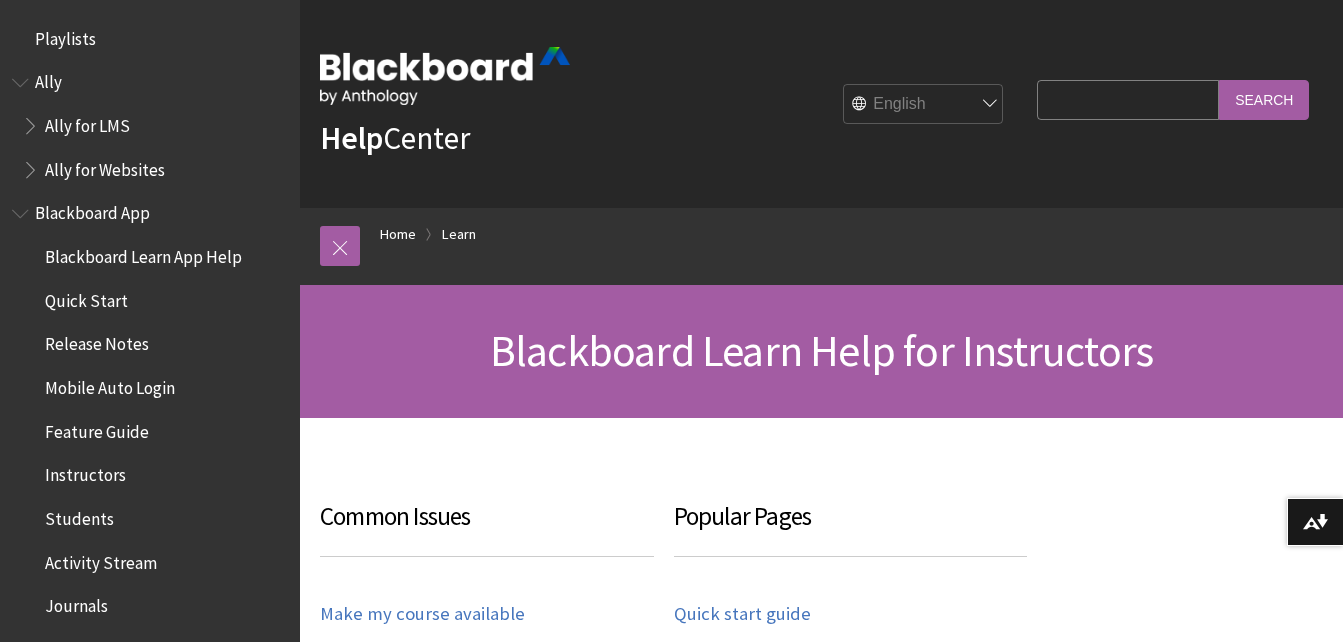 scroll, scrollTop: 0, scrollLeft: 0, axis: both 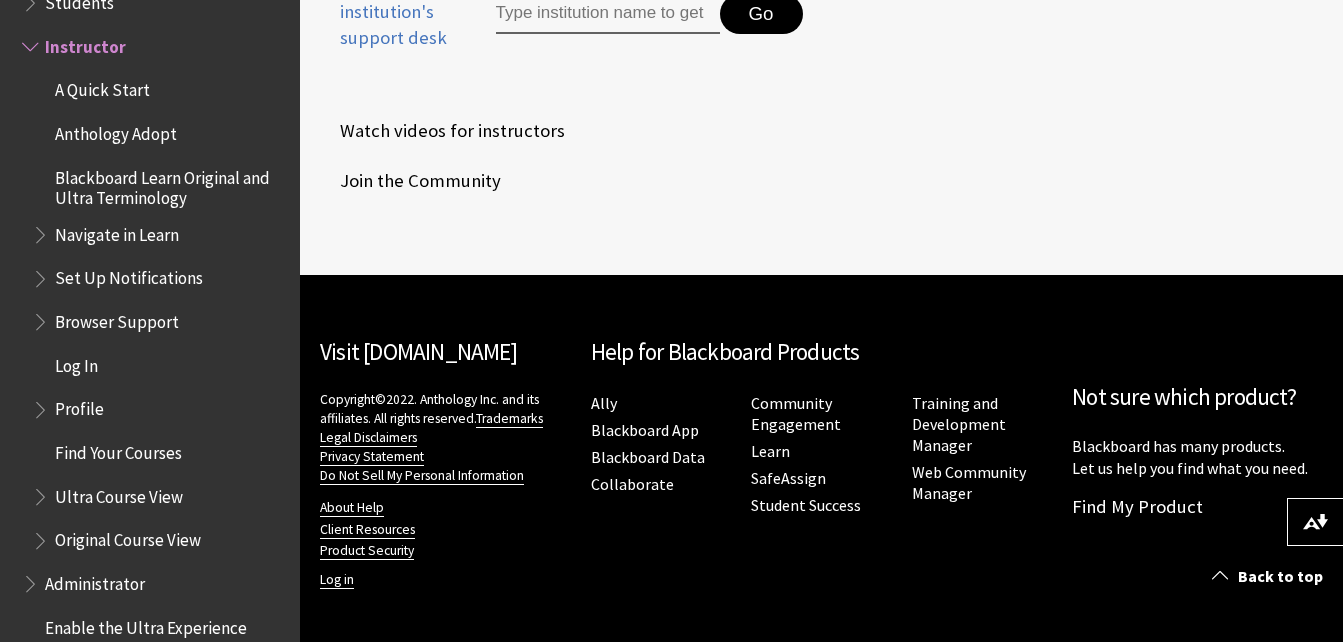 click on "A Quick Start" at bounding box center [102, 87] 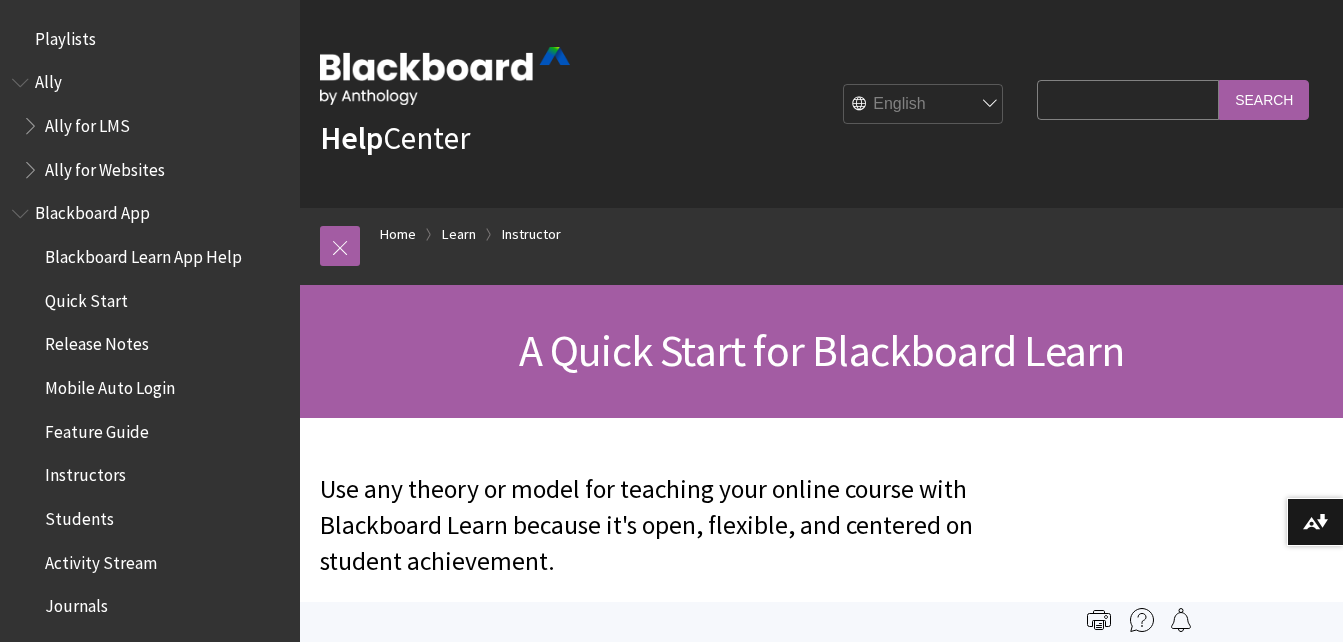 scroll, scrollTop: 0, scrollLeft: 0, axis: both 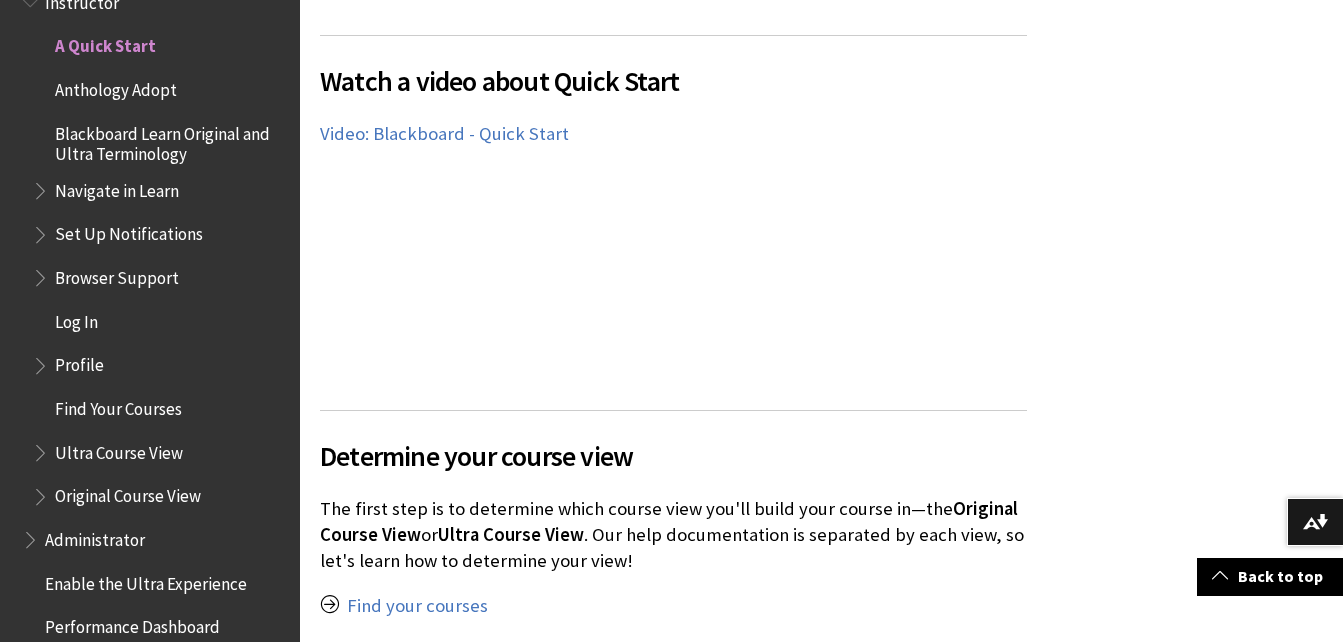 drag, startPoint x: 1346, startPoint y: 628, endPoint x: 852, endPoint y: 389, distance: 548.7777 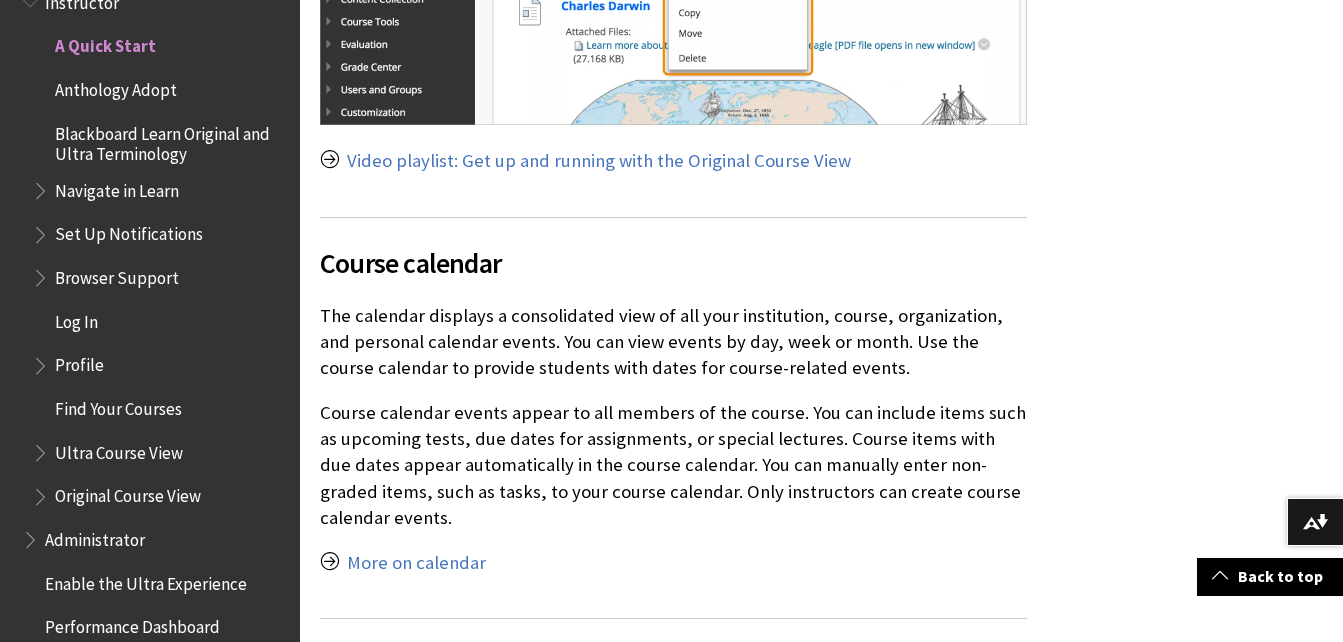 scroll, scrollTop: 3693, scrollLeft: 0, axis: vertical 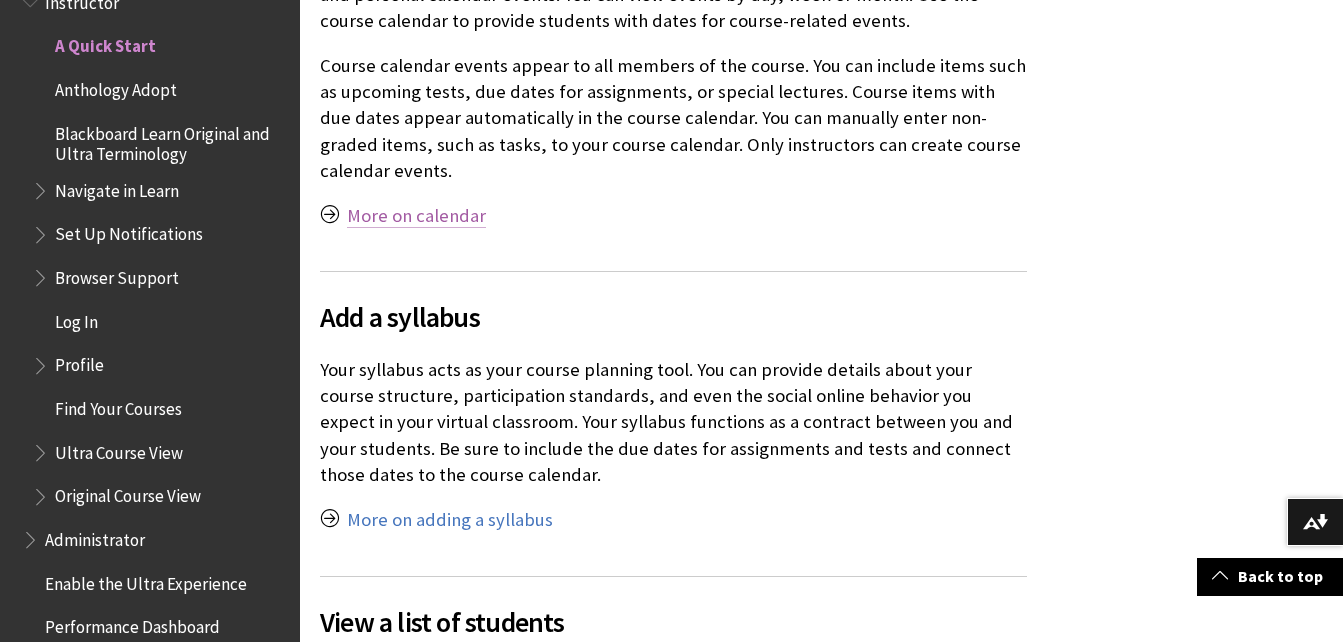 click on "More on calendar" at bounding box center (416, 216) 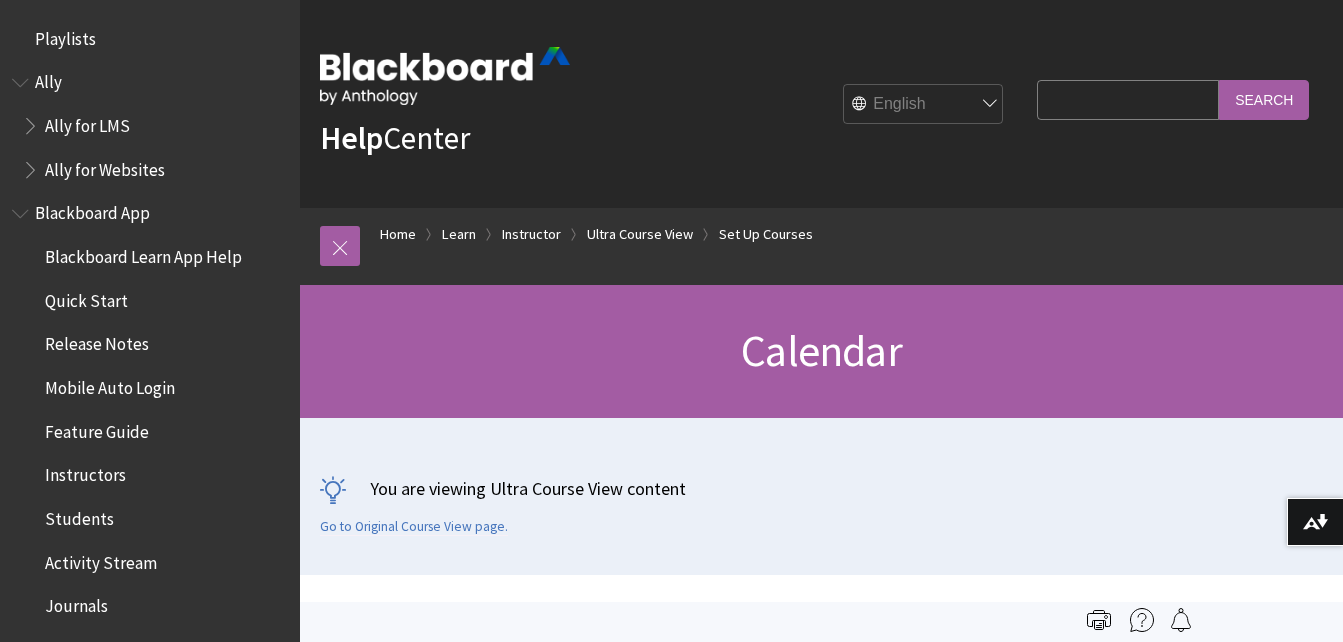 scroll, scrollTop: 0, scrollLeft: 0, axis: both 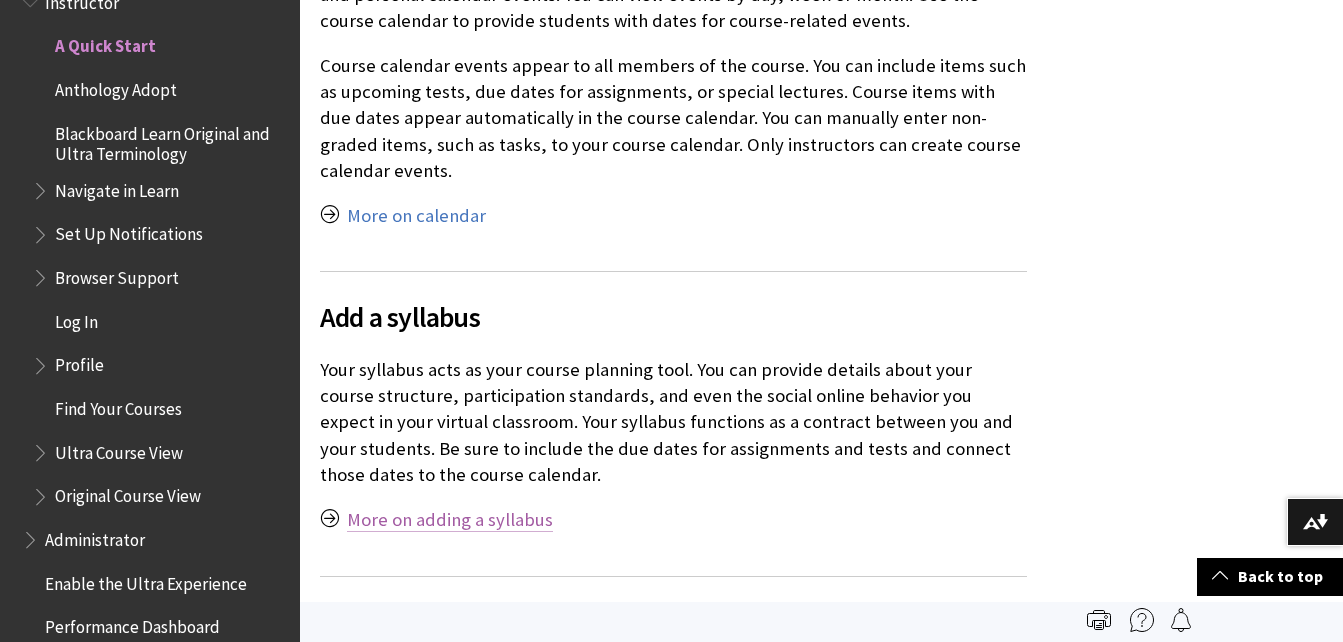 click on "More on adding a syllabus" at bounding box center [450, 520] 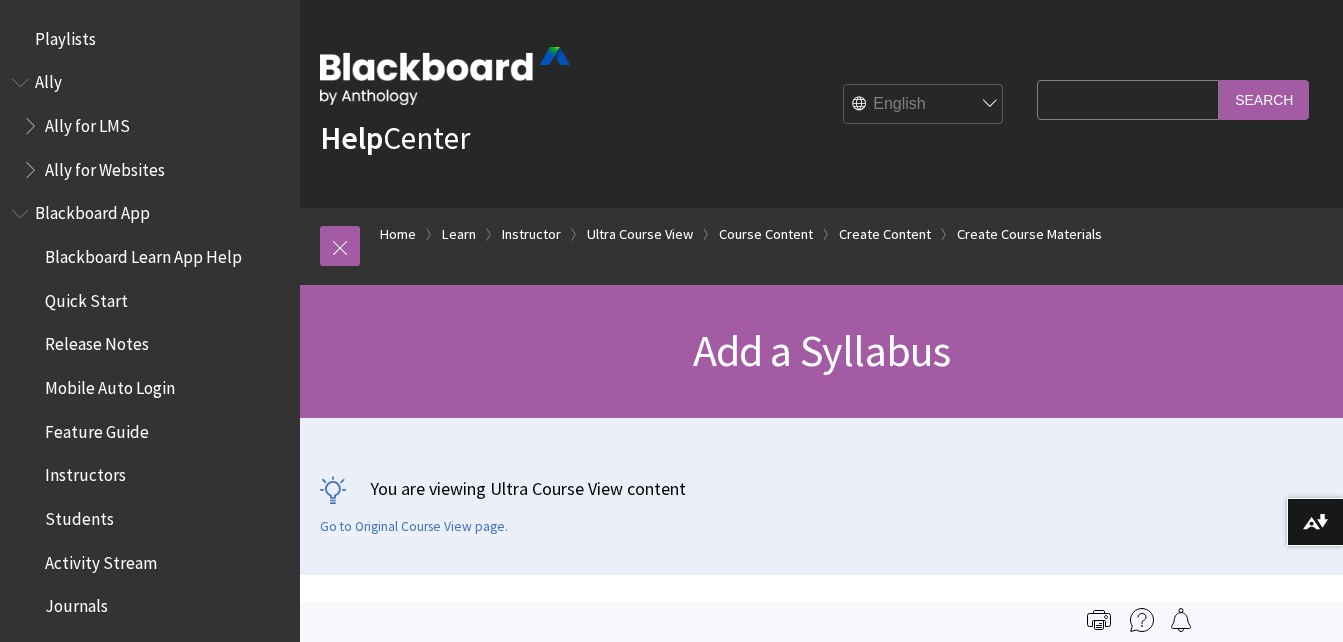 scroll, scrollTop: 0, scrollLeft: 0, axis: both 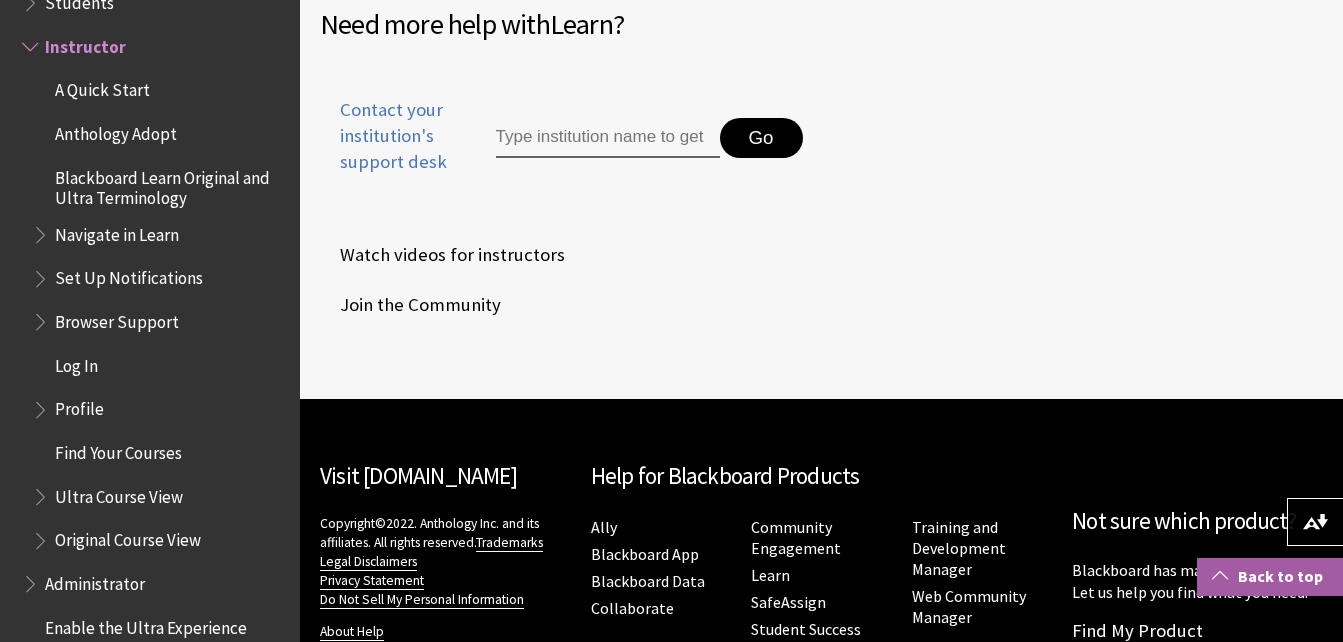 click on "Back to top" at bounding box center [1270, 576] 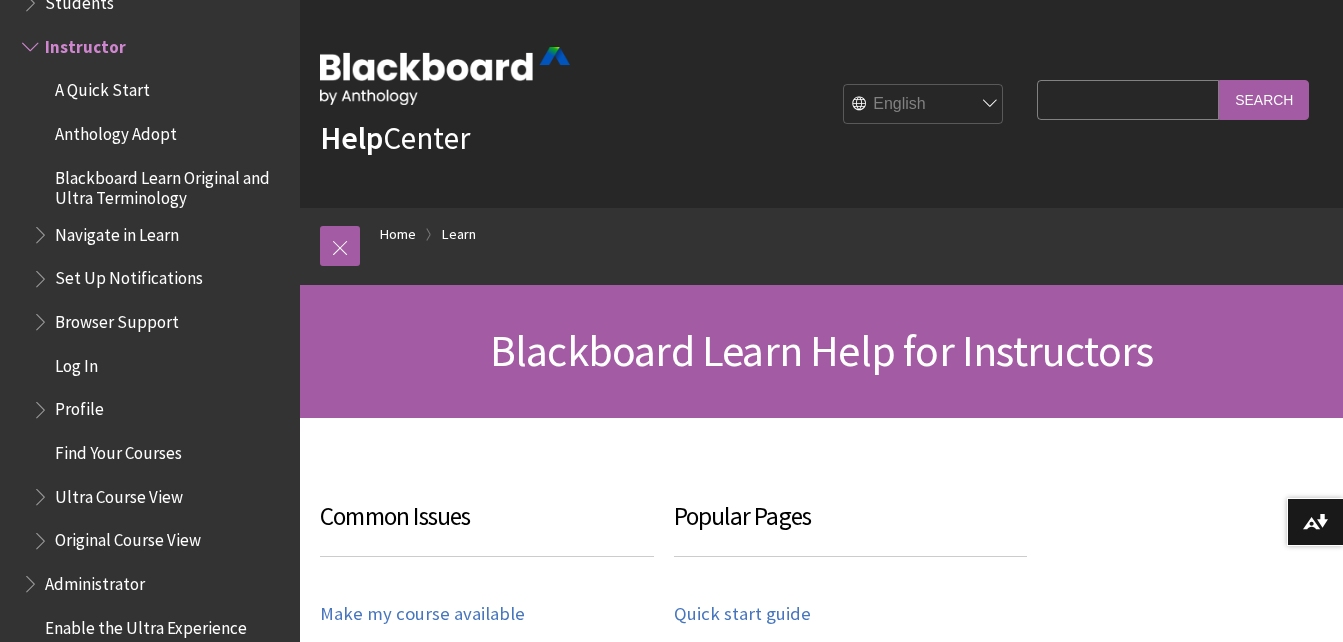 click on "Blackboard Learn Original and Ultra Terminology" at bounding box center (170, 184) 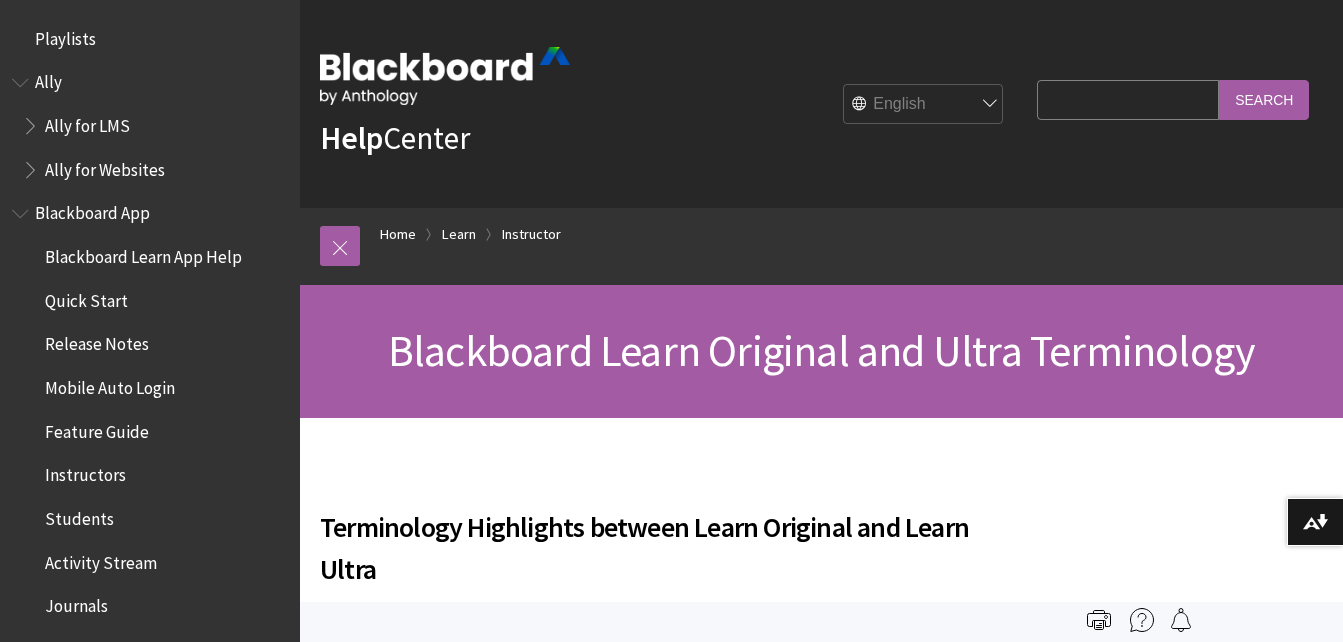 scroll, scrollTop: 0, scrollLeft: 0, axis: both 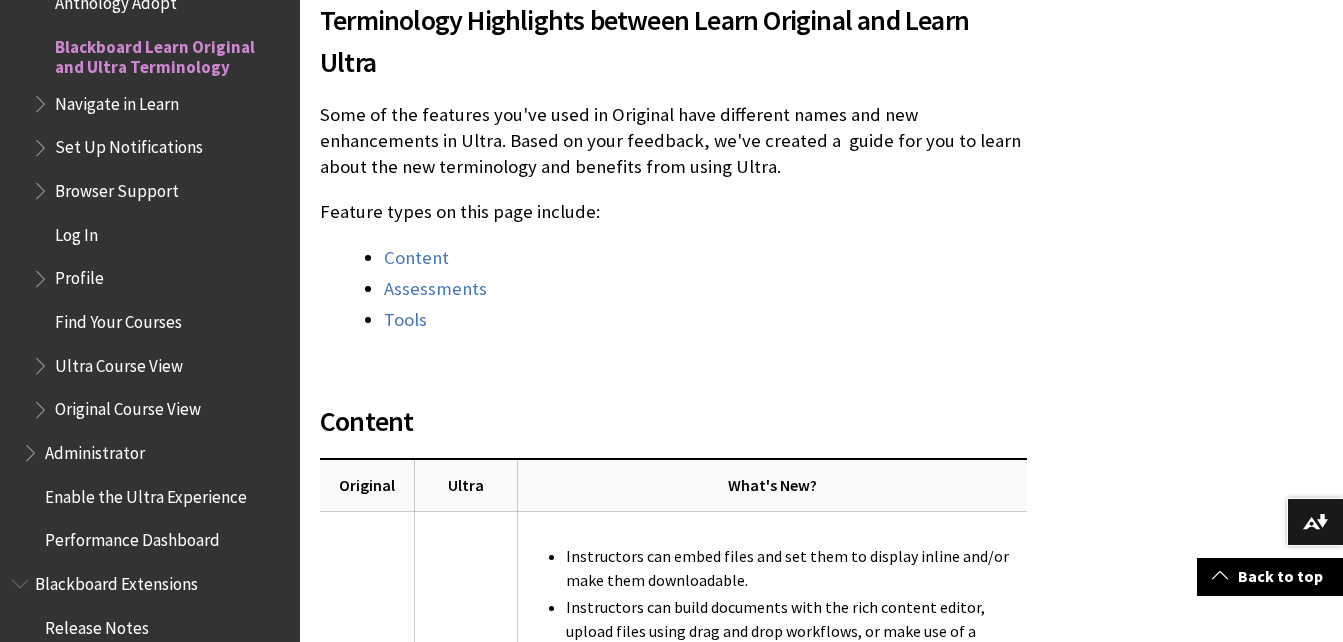 click on "Content
Assessments" at bounding box center (821, 3155) 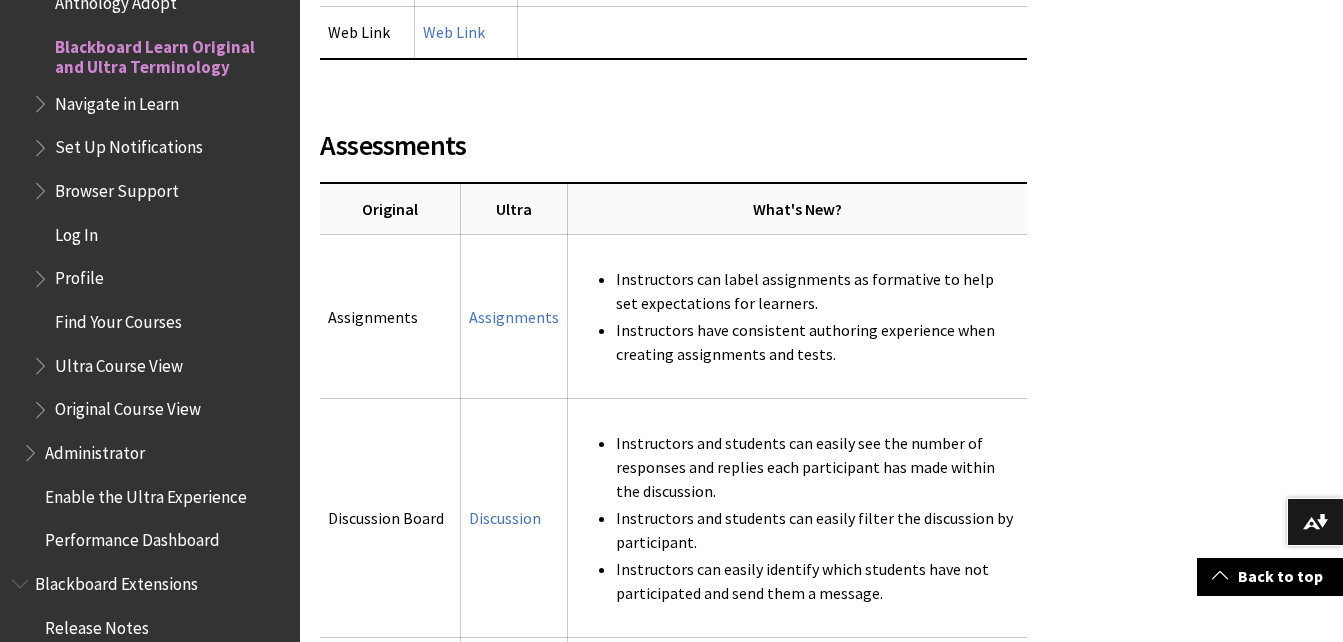 scroll, scrollTop: 3053, scrollLeft: 0, axis: vertical 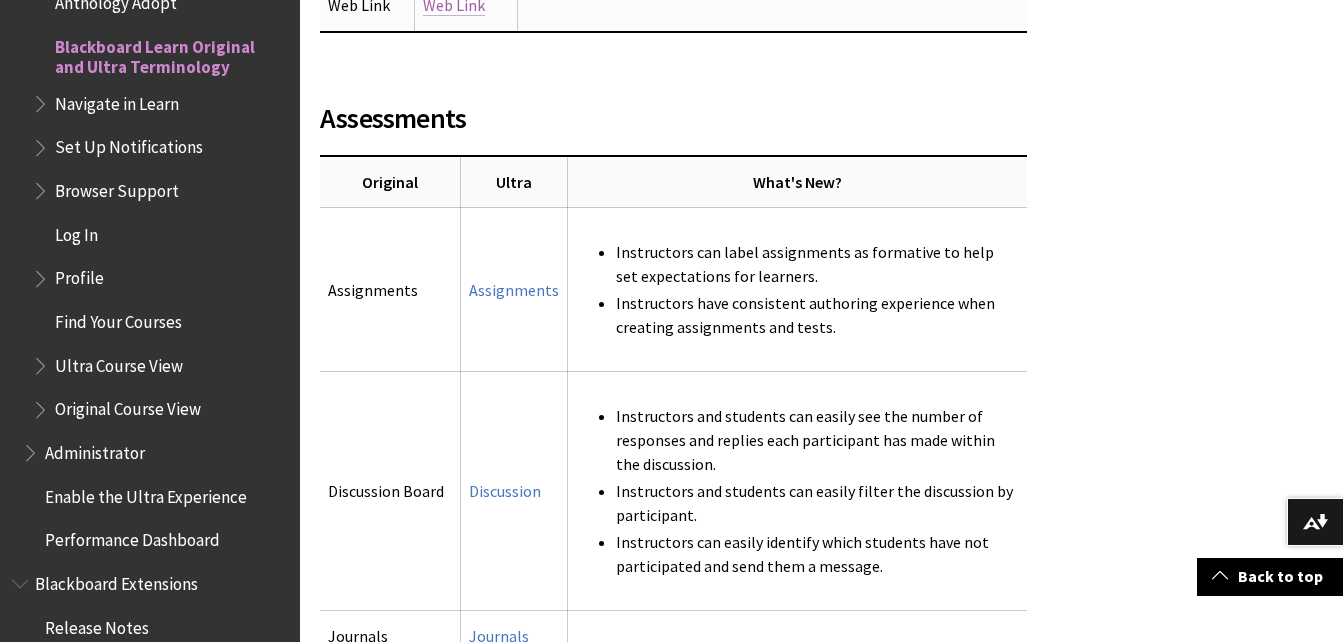 click on "Web Link" at bounding box center [454, 5] 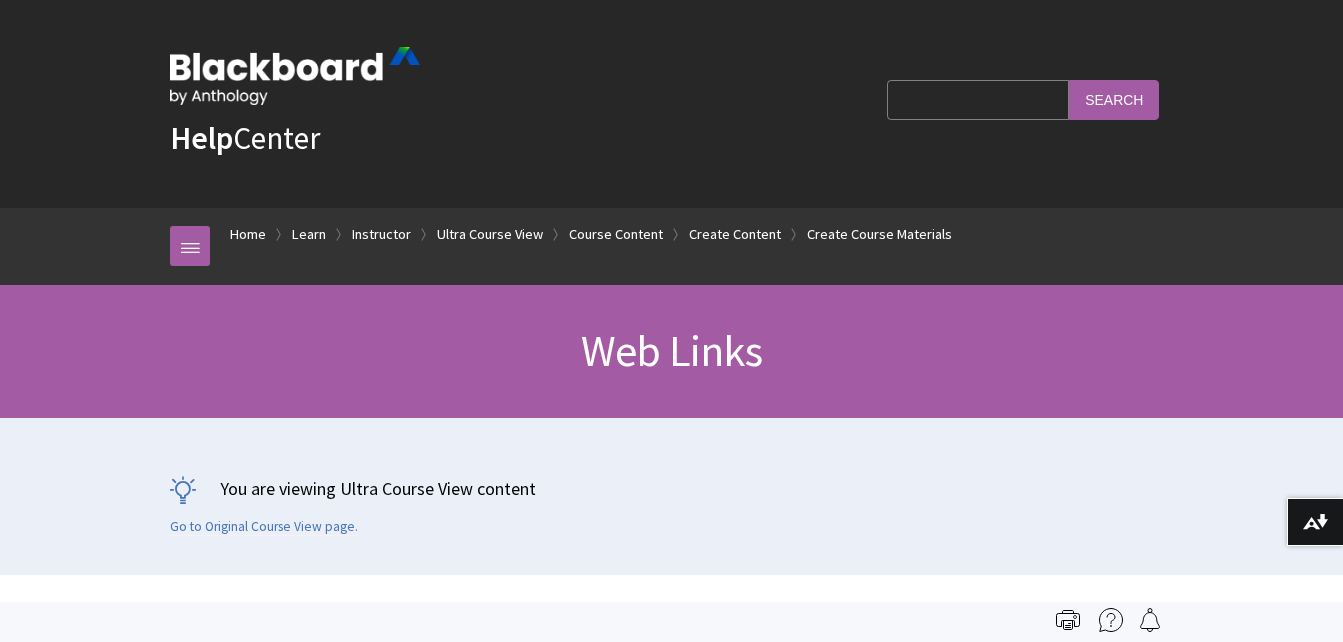 scroll, scrollTop: 0, scrollLeft: 0, axis: both 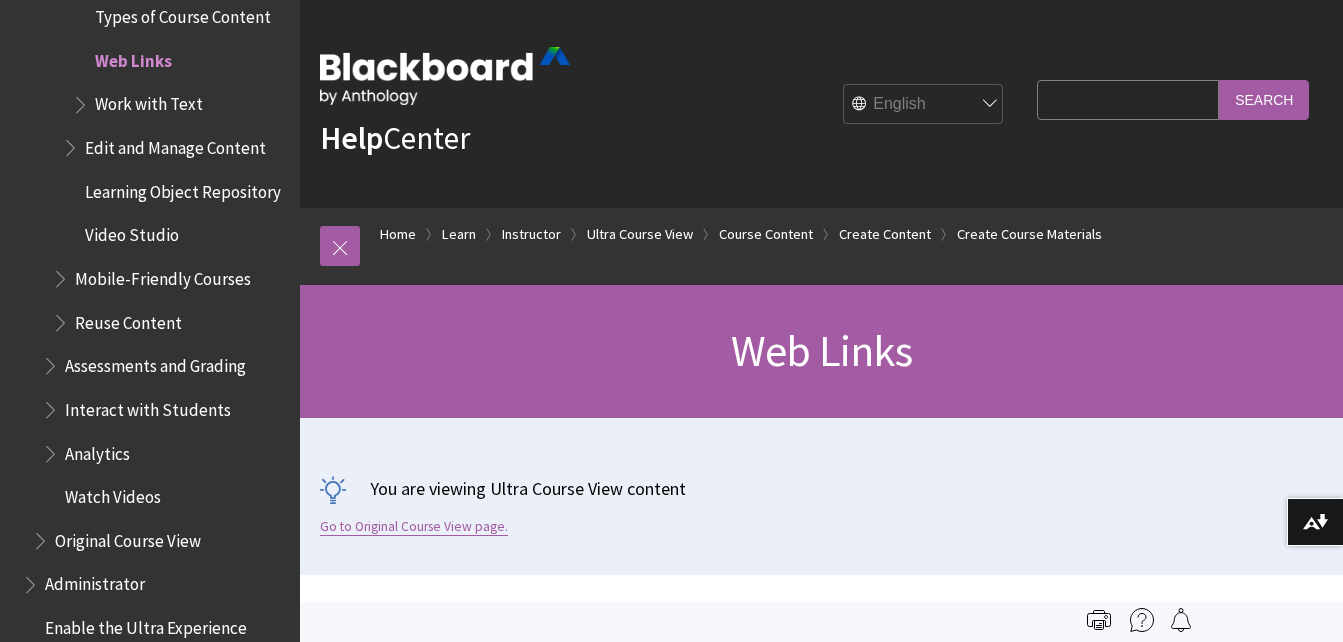 click on "Go to Original Course View page." at bounding box center [414, 527] 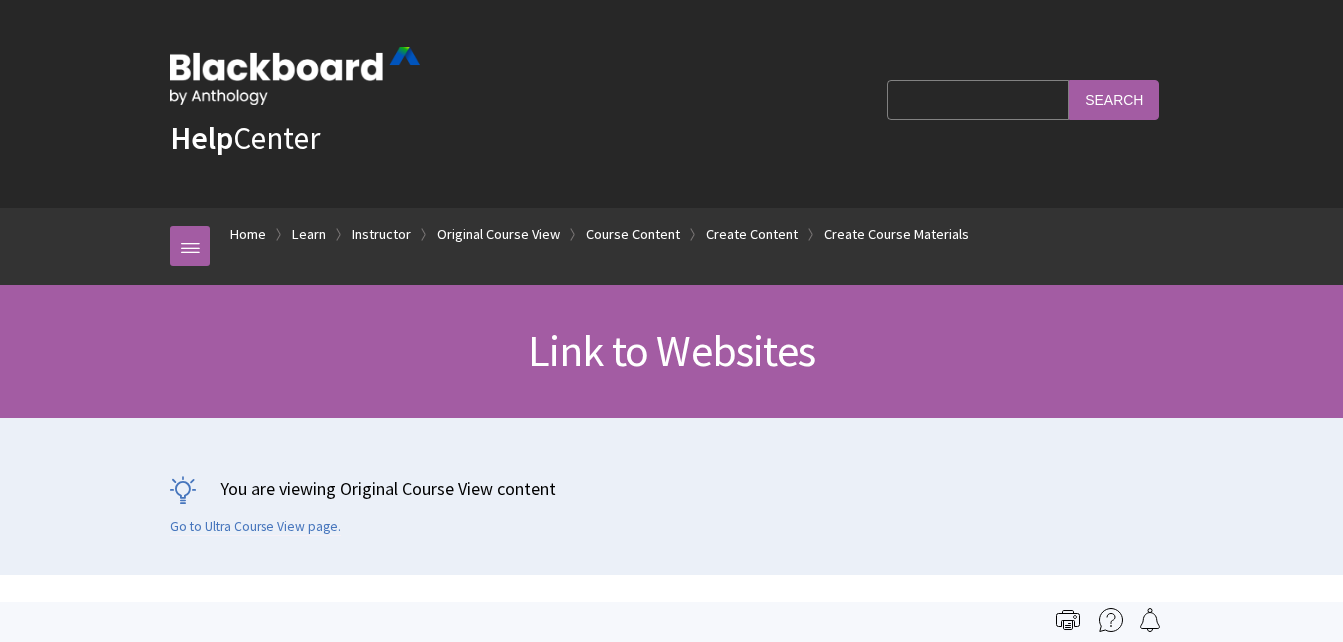 scroll, scrollTop: 0, scrollLeft: 0, axis: both 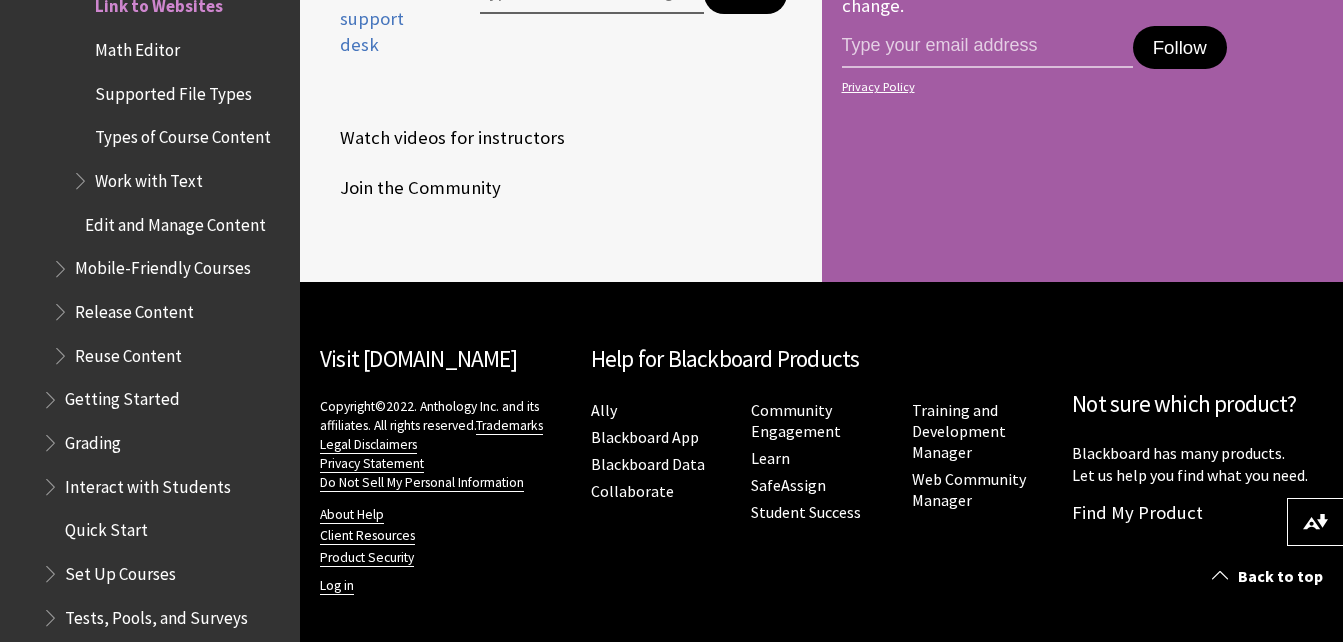 click on "Watch videos for instructors" at bounding box center (442, 138) 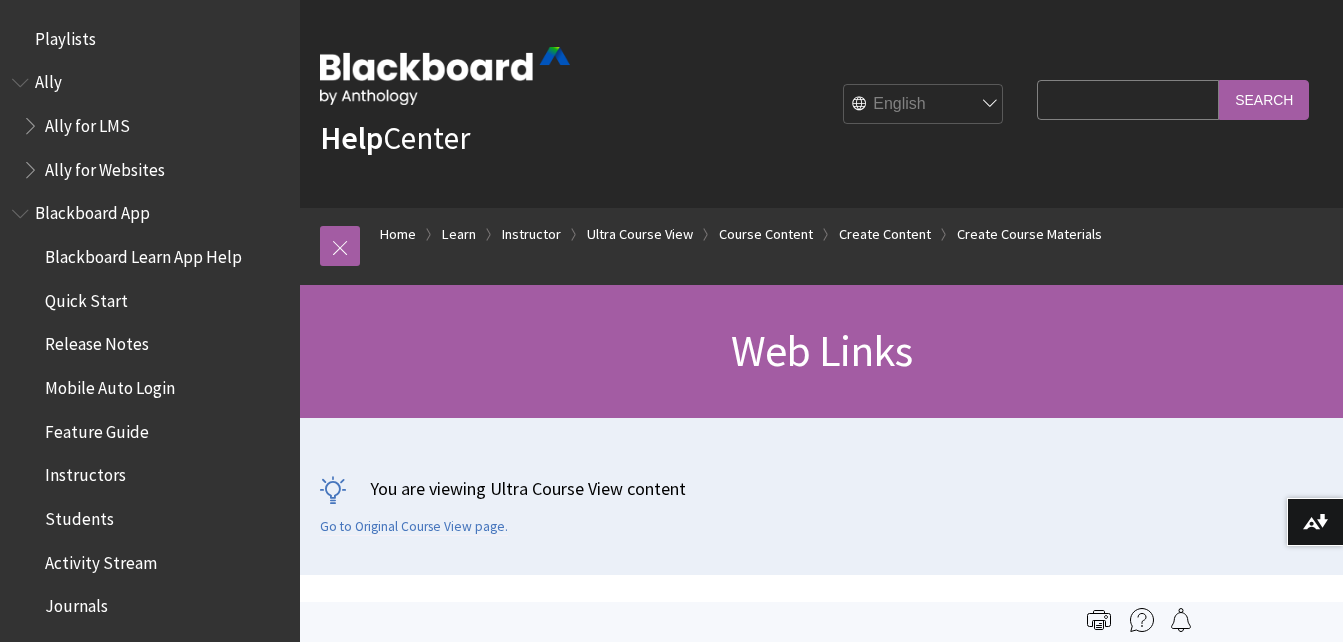 scroll, scrollTop: 0, scrollLeft: 0, axis: both 